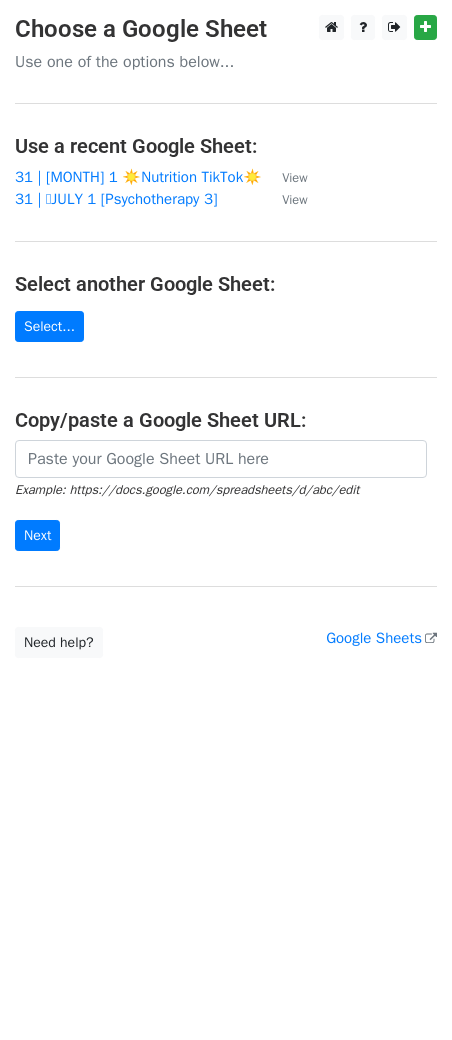 scroll, scrollTop: 0, scrollLeft: 0, axis: both 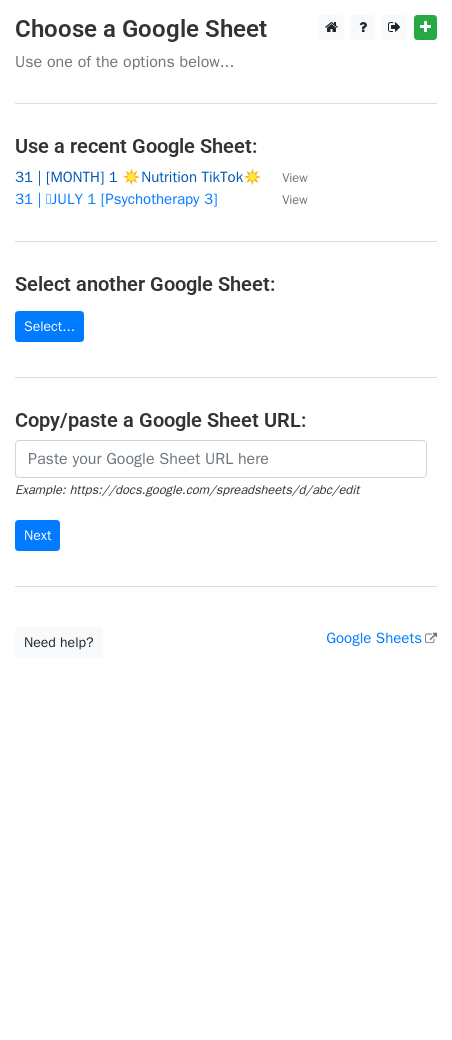 click on "31 | AUG 1 ☀️Nutrition TikTok☀️" at bounding box center (138, 177) 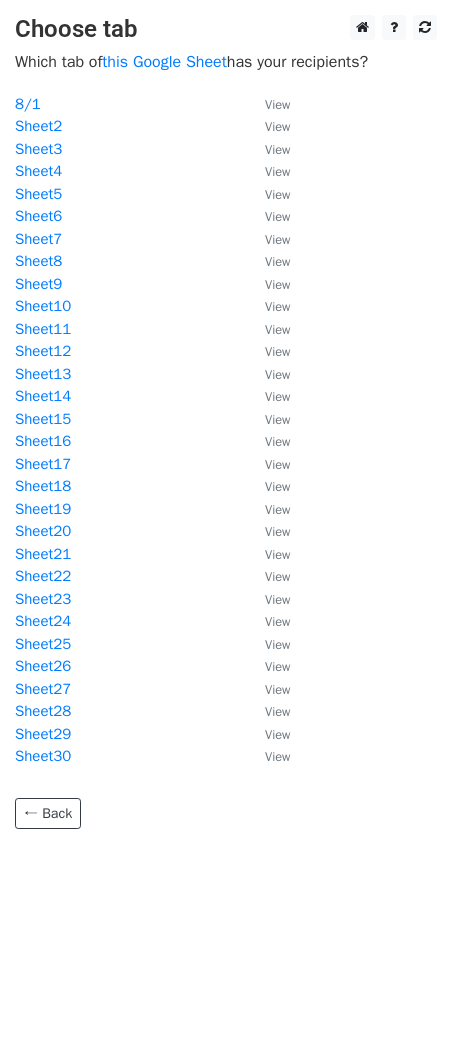 scroll, scrollTop: 0, scrollLeft: 0, axis: both 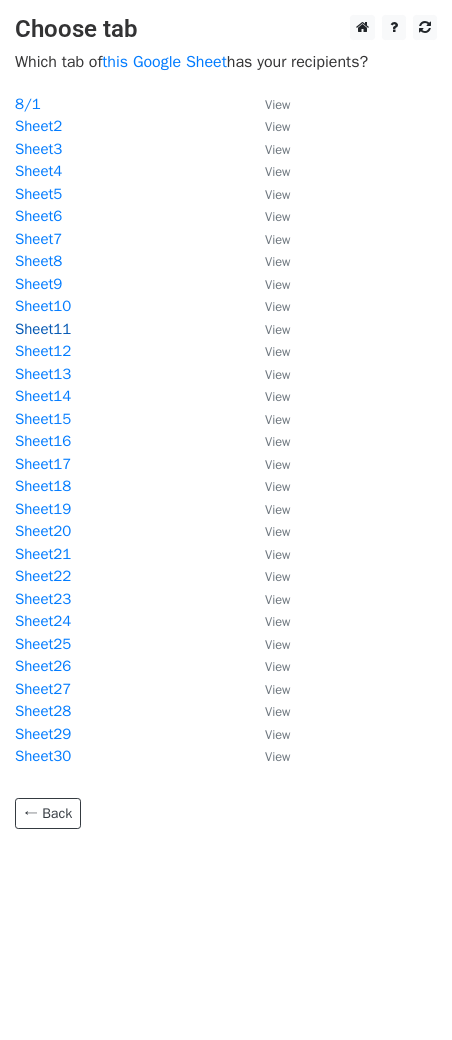 click on "Sheet11" at bounding box center (43, 329) 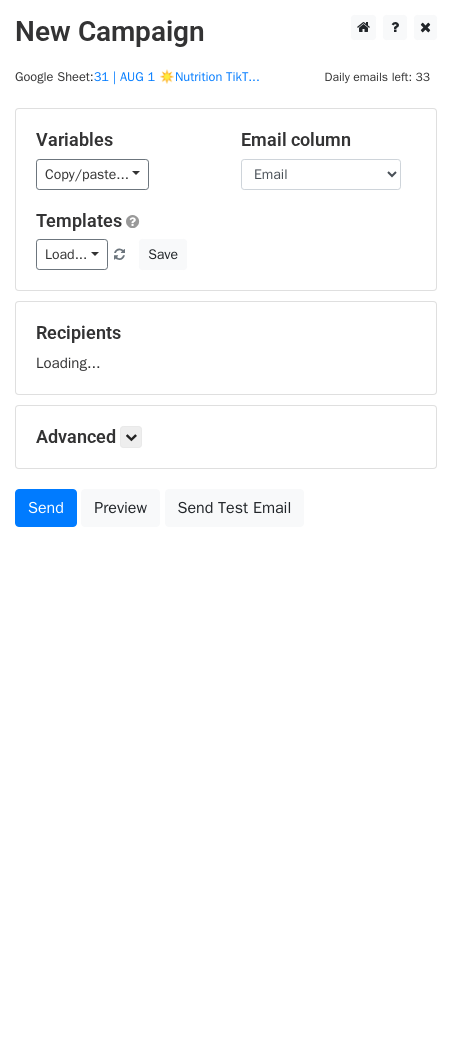 scroll, scrollTop: 0, scrollLeft: 0, axis: both 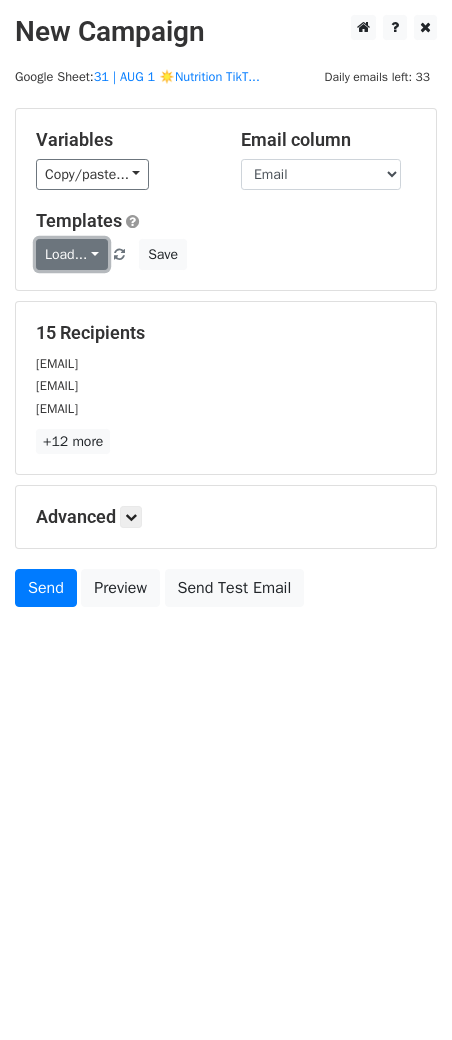 click on "Load..." at bounding box center (72, 254) 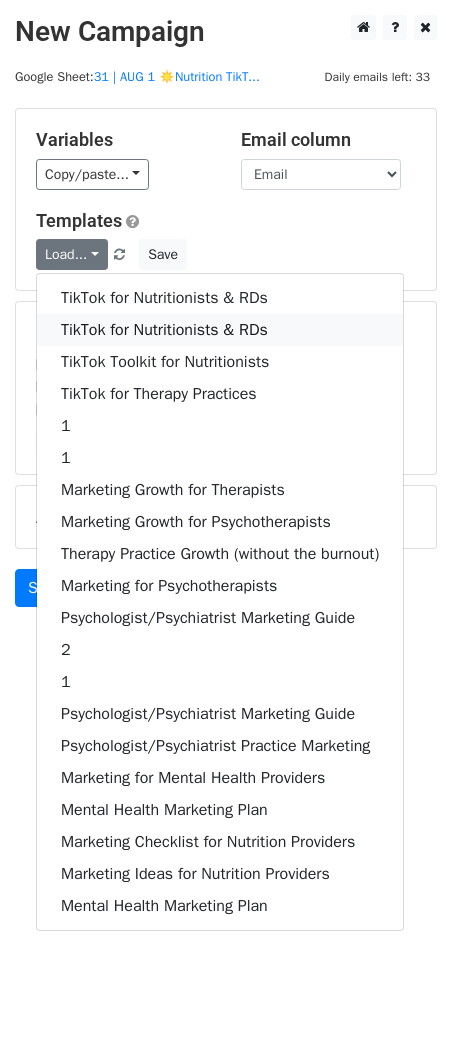 click on "TikTok for Nutritionists & RDs" at bounding box center (220, 330) 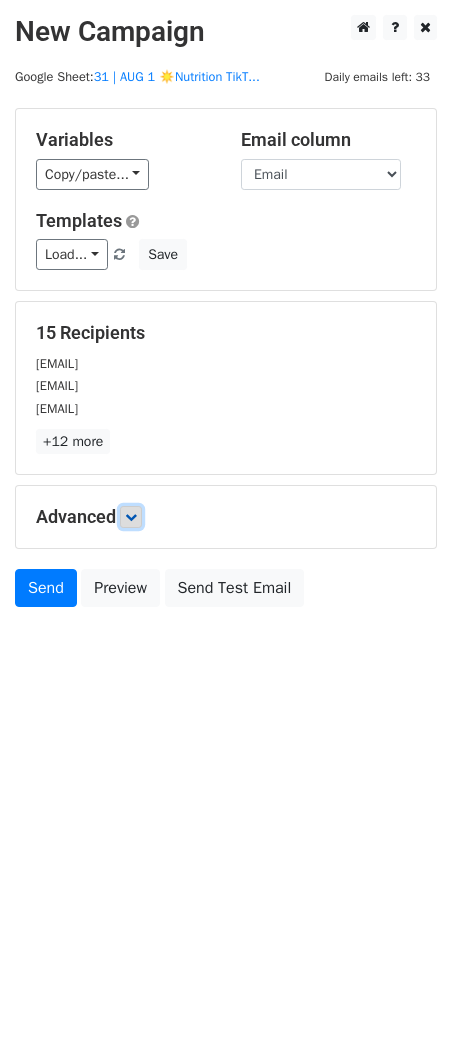 click at bounding box center [131, 517] 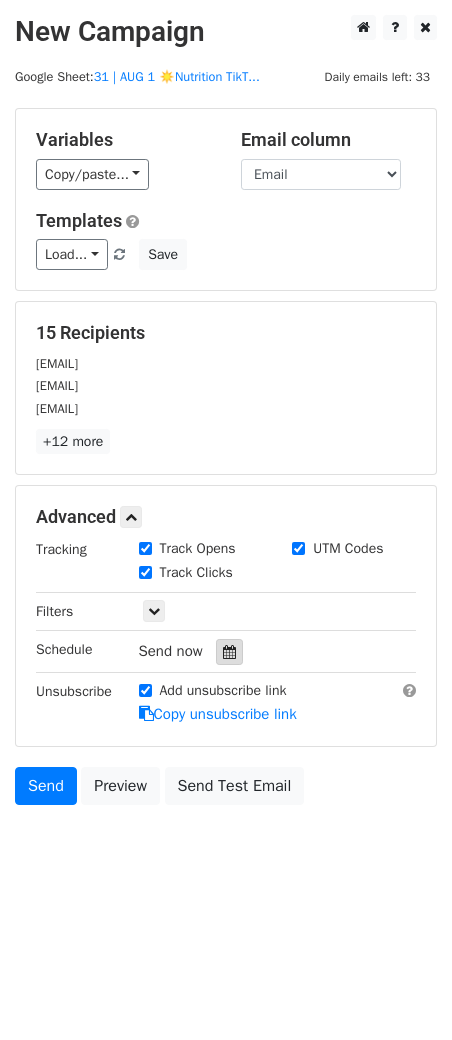 click at bounding box center (229, 652) 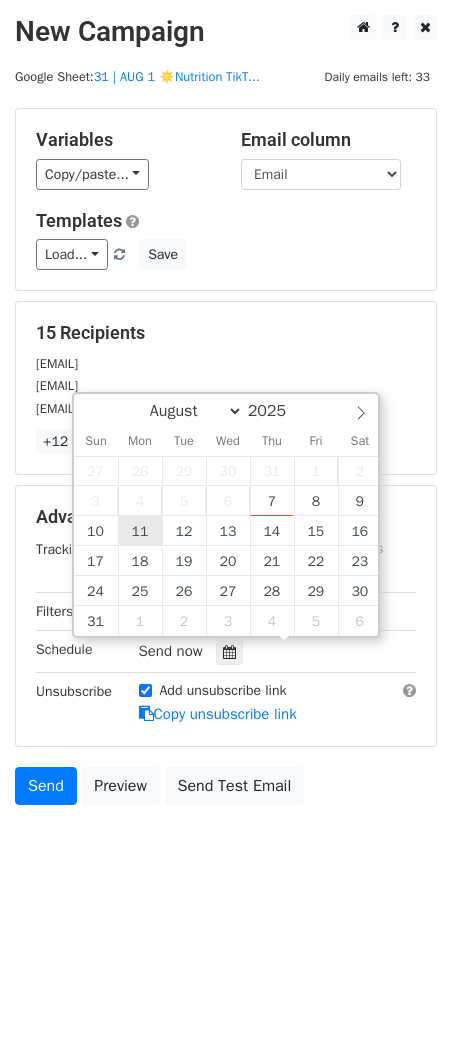 type on "2025-08-11 12:00" 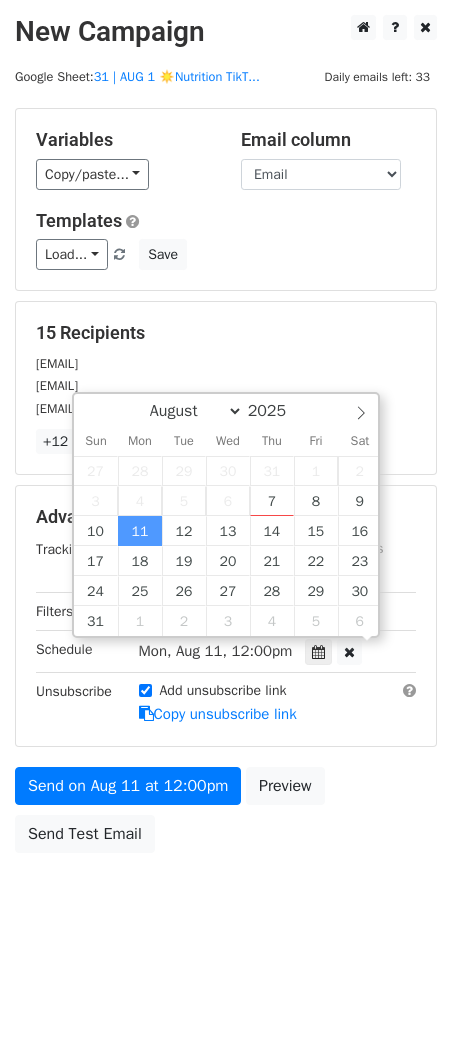 scroll, scrollTop: 0, scrollLeft: 0, axis: both 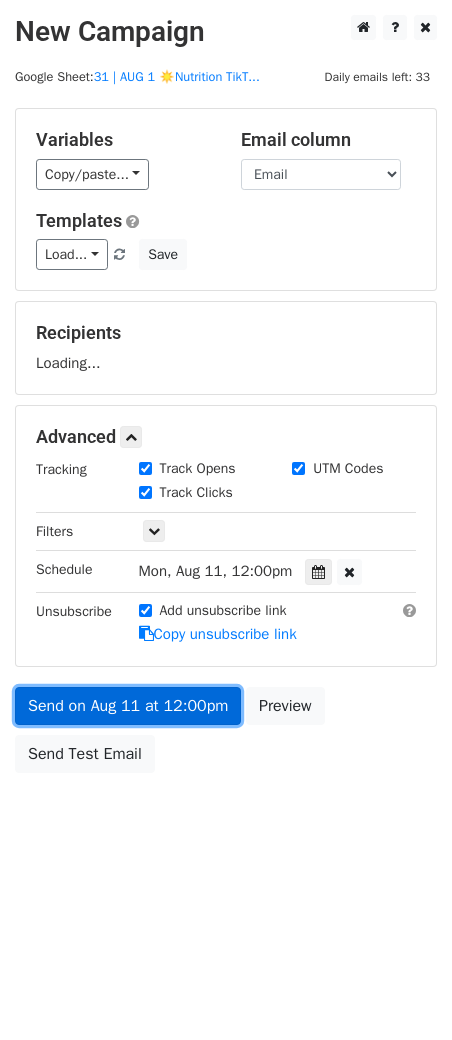 click on "Send on Aug 11 at 12:00pm" at bounding box center [128, 706] 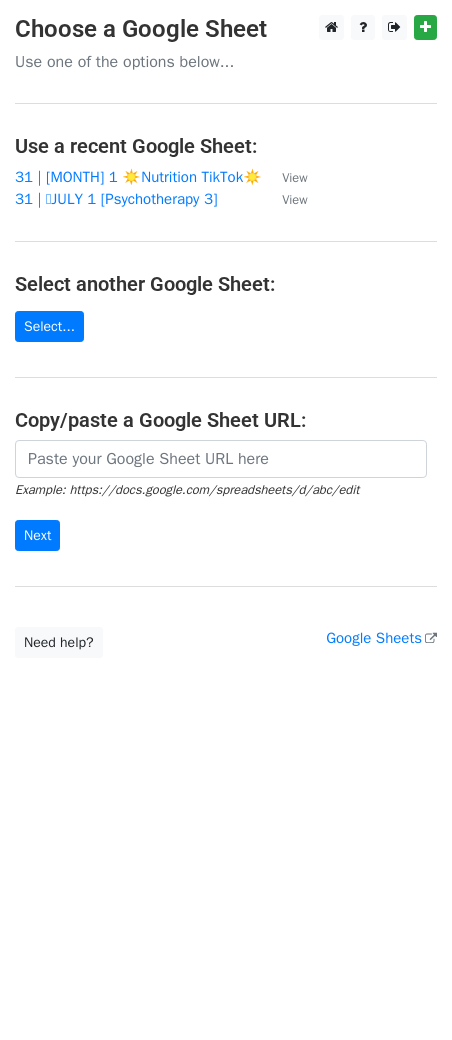 scroll, scrollTop: 0, scrollLeft: 0, axis: both 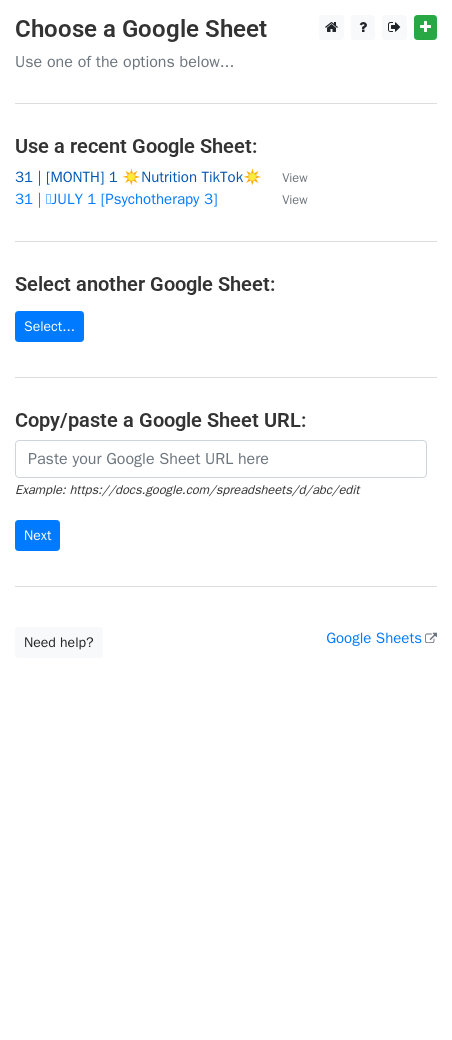 click on "31 | [MONTH] 1 ☀️Nutrition TikTok☀️" at bounding box center (138, 177) 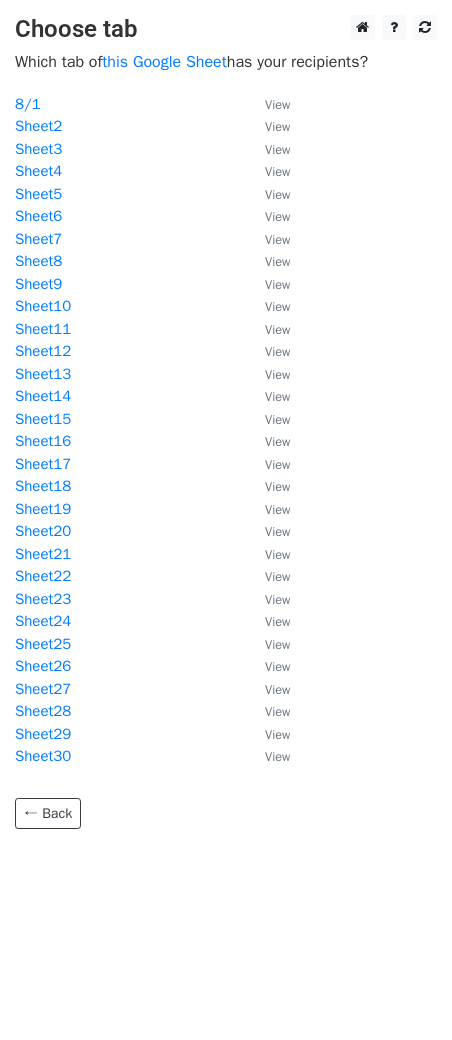 scroll, scrollTop: 0, scrollLeft: 0, axis: both 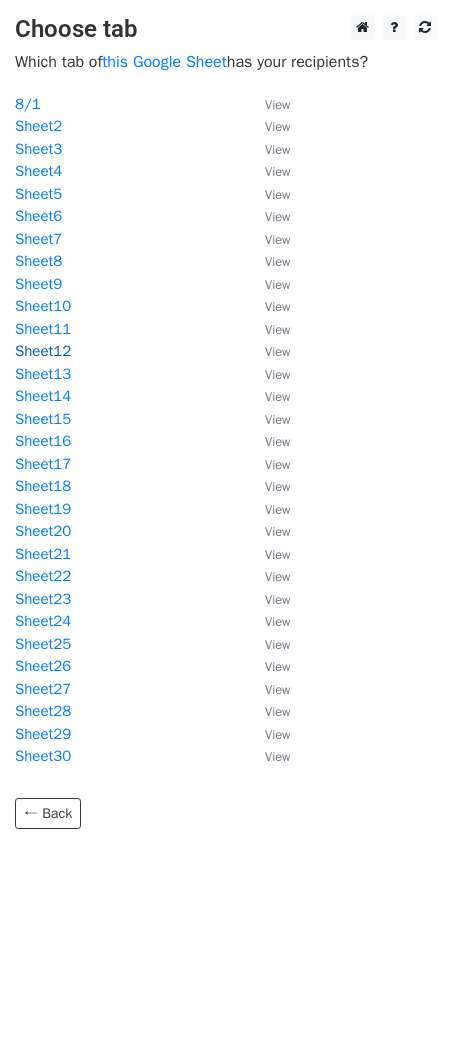 click on "Sheet12" at bounding box center [43, 351] 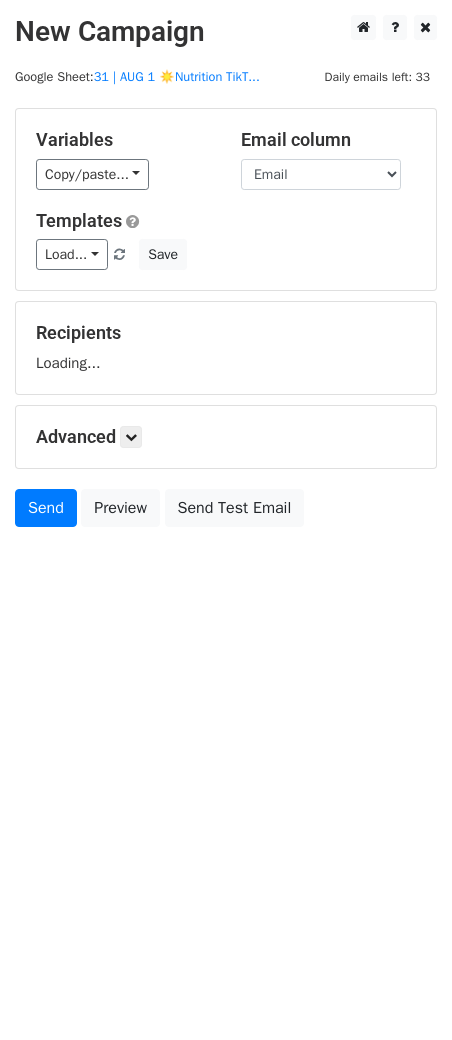 scroll, scrollTop: 0, scrollLeft: 0, axis: both 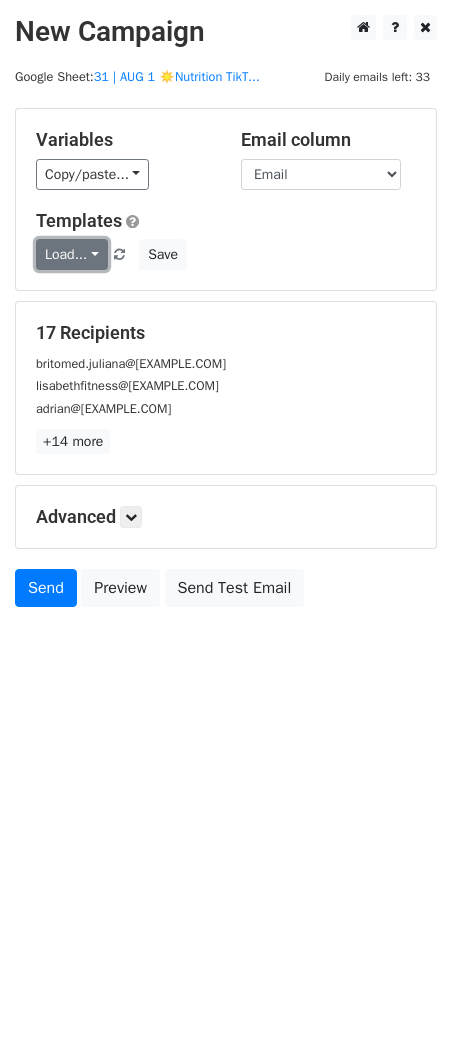 click on "Load..." at bounding box center (72, 254) 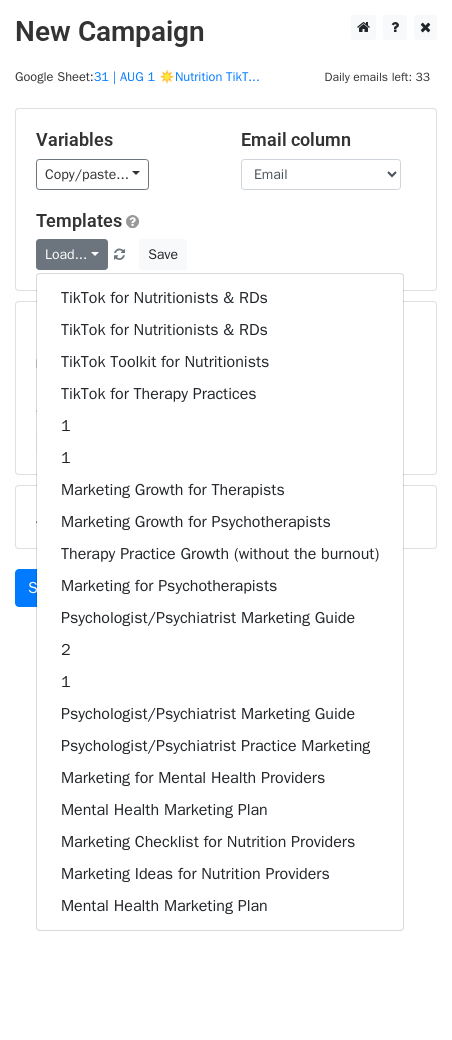 click on "TikTok for Nutritionists & RDs
TikTok for Nutritionists & RDs
TikTok Toolkit for Nutritionists
TikTok for Therapy Practices
1
1
Marketing Growth for Therapists
Marketing Growth for Psychotherapists
Therapy Practice Growth (without the burnout)
Marketing for Psychotherapists
Psychologist/Psychiatrist Marketing Guide
2
1
Psychologist/Psychiatrist Marketing Guide
Psychologist/Psychiatrist Practice Marketing
Marketing for Mental Health Providers
Mental Health Marketing Plan
Marketing Checklist for Nutrition Providers
Marketing Ideas for Nutrition Providers
Mental Health Marketing Plan" at bounding box center (220, 602) 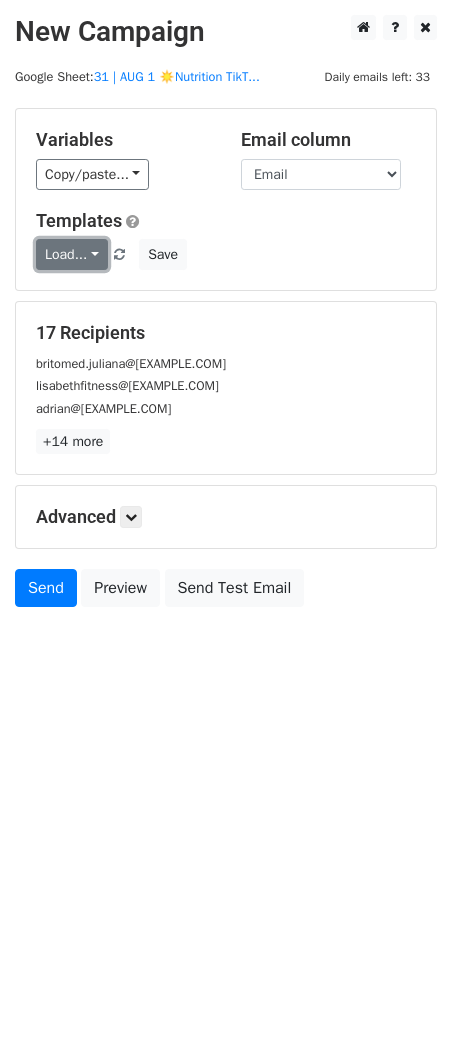 click on "Load..." at bounding box center [72, 254] 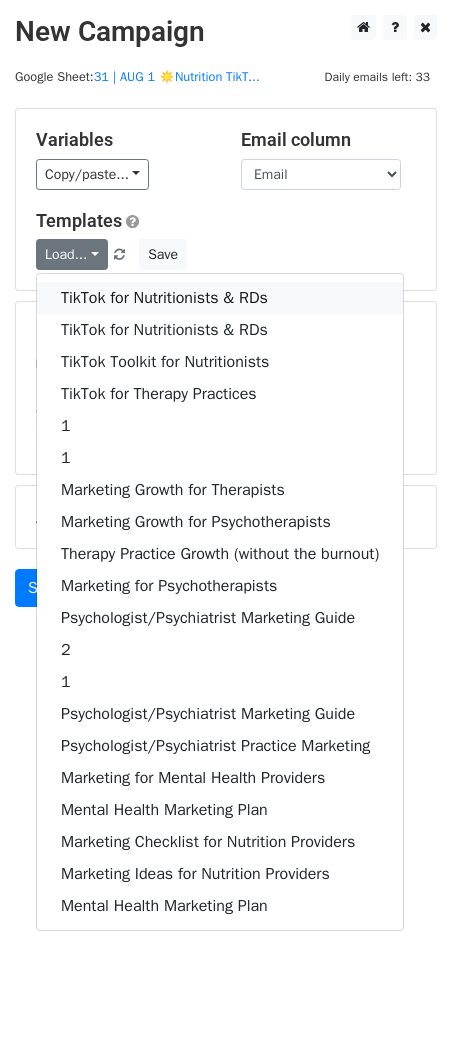 click on "TikTok for Nutritionists & RDs" at bounding box center (220, 298) 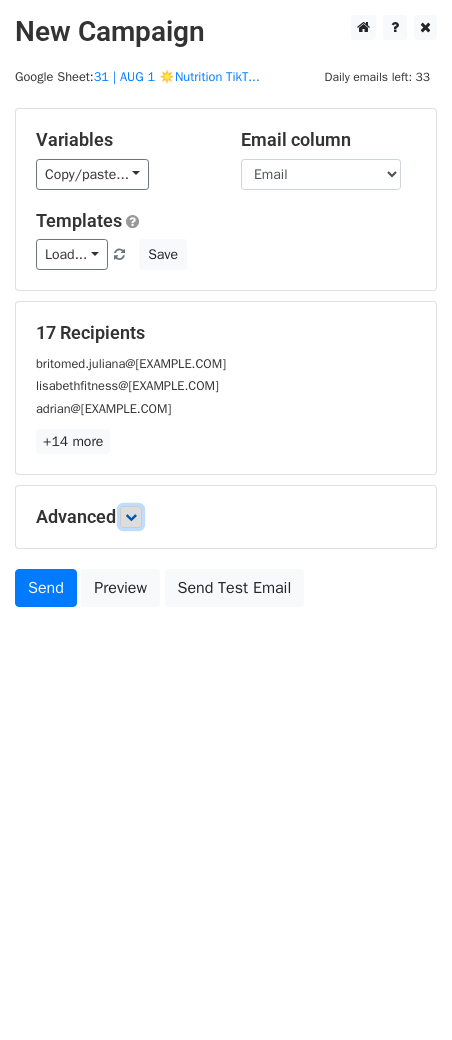 click at bounding box center [131, 517] 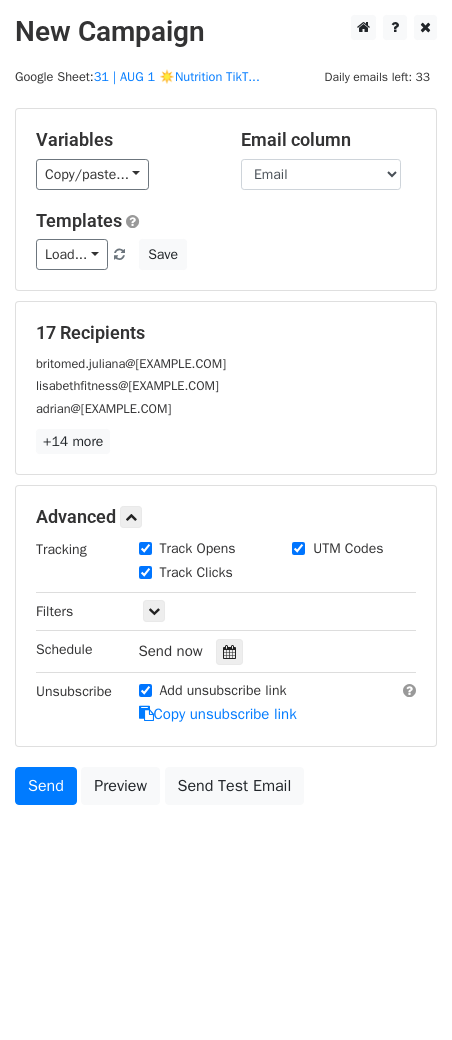 click on "Tracking
Track Opens
UTM Codes
Track Clicks
Filters
Only include spreadsheet rows that match the following filters:
Schedule
Send now
Unsubscribe
Add unsubscribe link
Copy unsubscribe link" at bounding box center (226, 632) 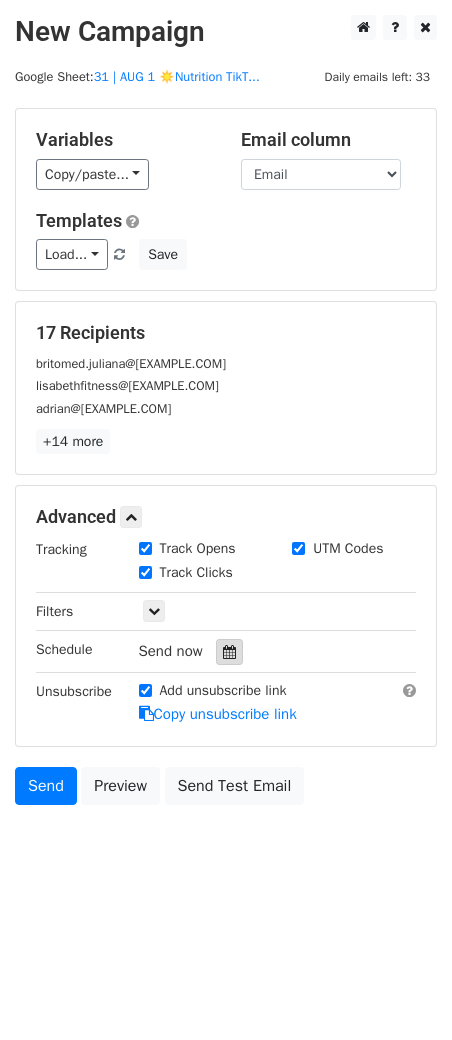 click at bounding box center [229, 652] 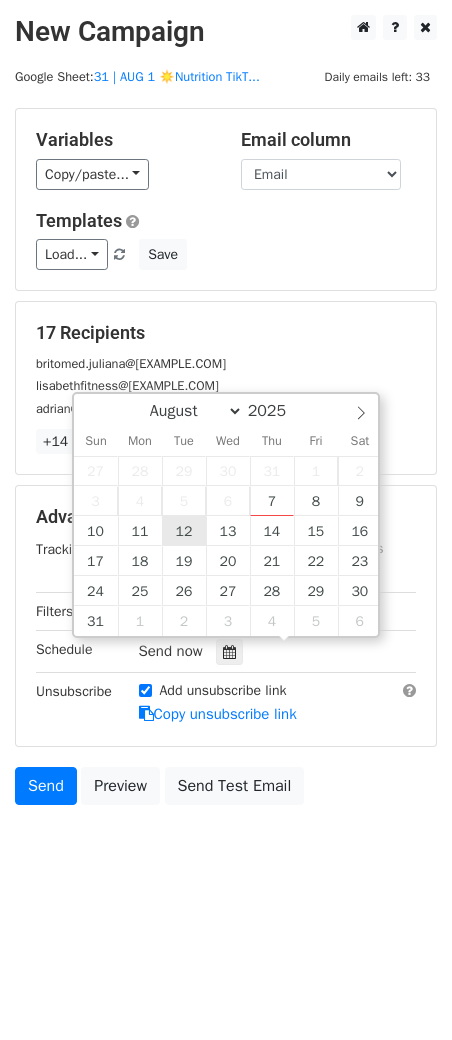 type on "2025-08-12 12:00" 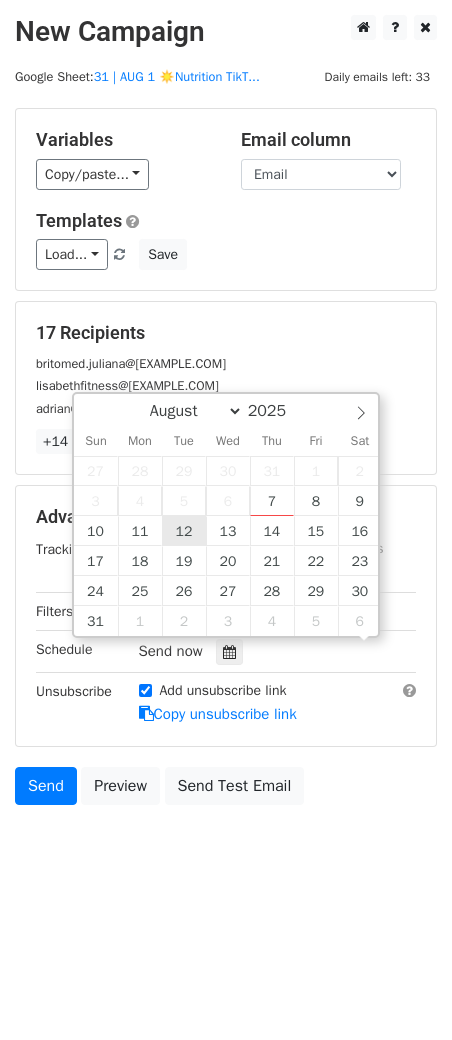 scroll, scrollTop: 0, scrollLeft: 0, axis: both 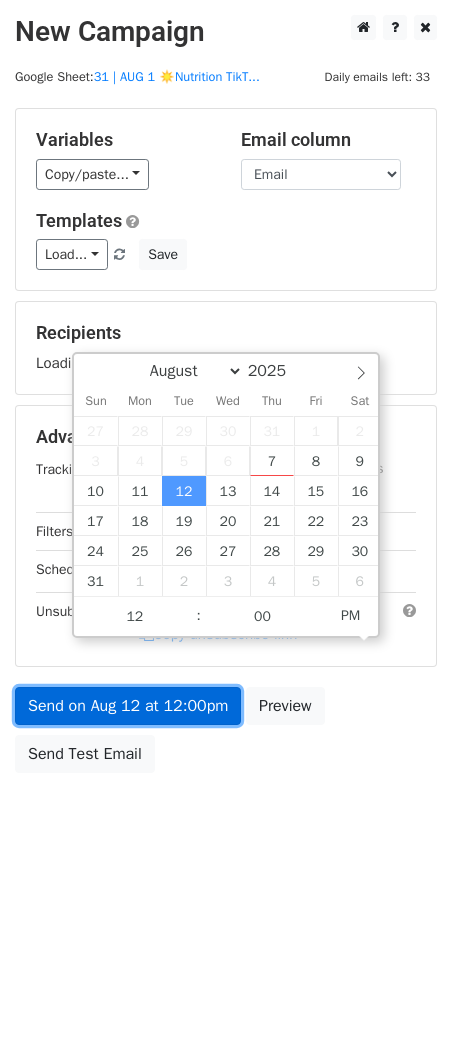 click on "Send on Aug 12 at 12:00pm" at bounding box center (128, 706) 